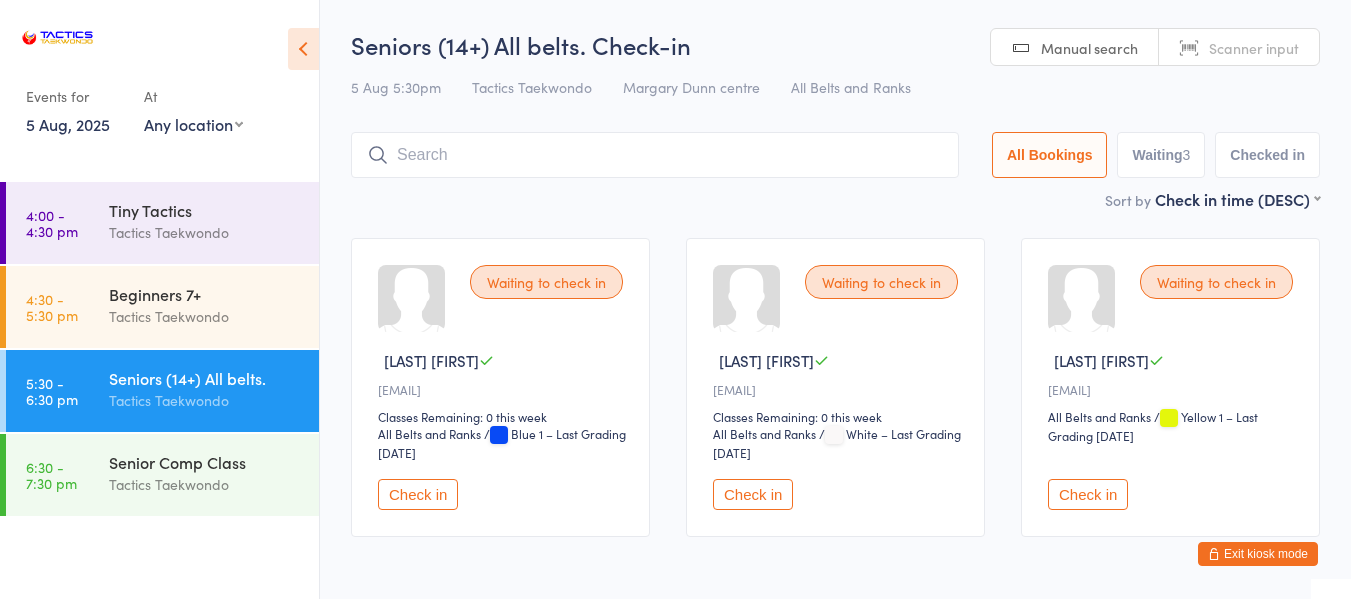 scroll, scrollTop: 0, scrollLeft: 0, axis: both 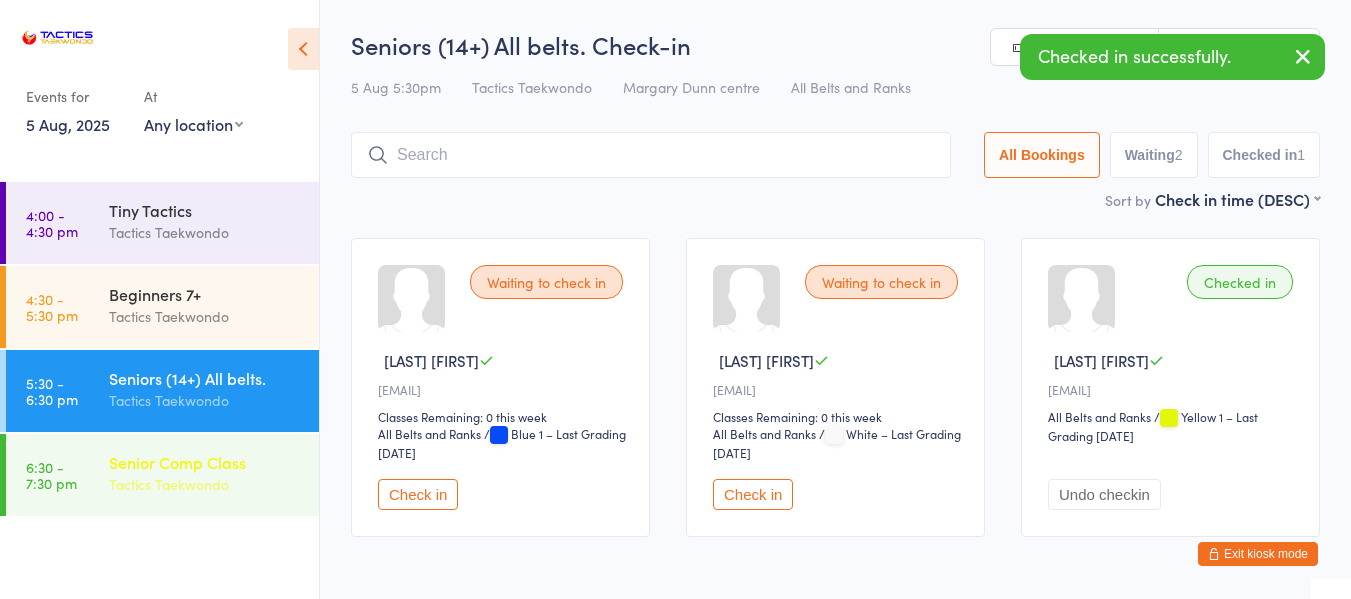 click on "Tactics Taekwondo" at bounding box center [205, 484] 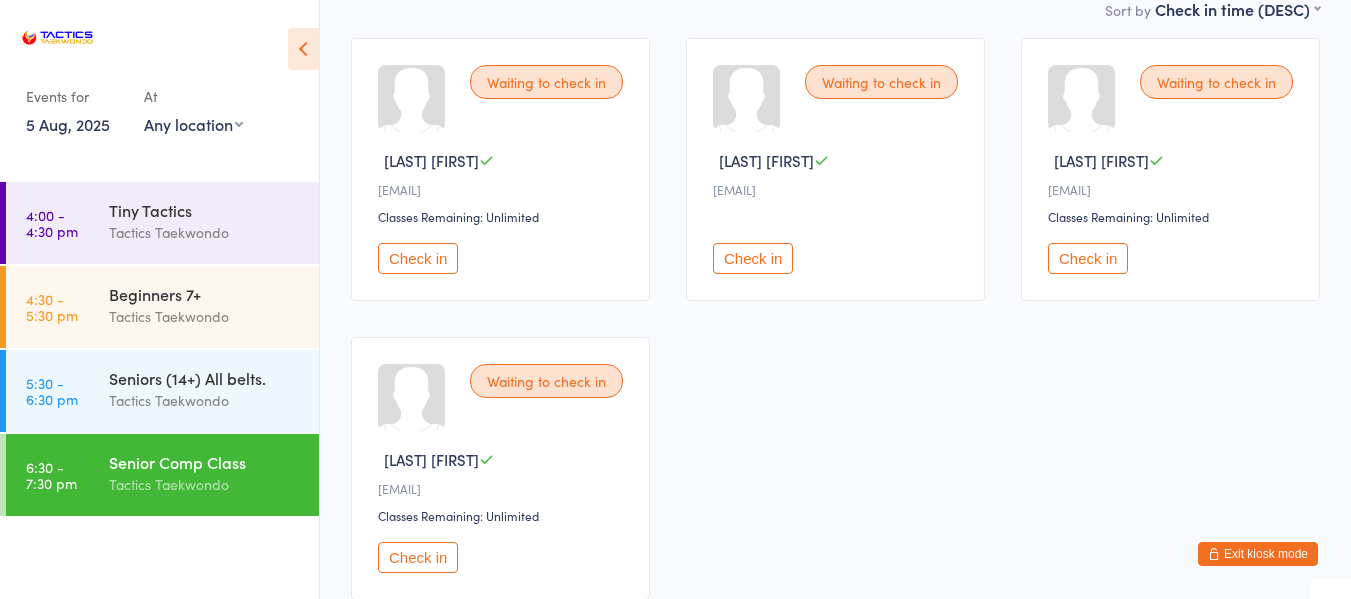 scroll, scrollTop: 300, scrollLeft: 0, axis: vertical 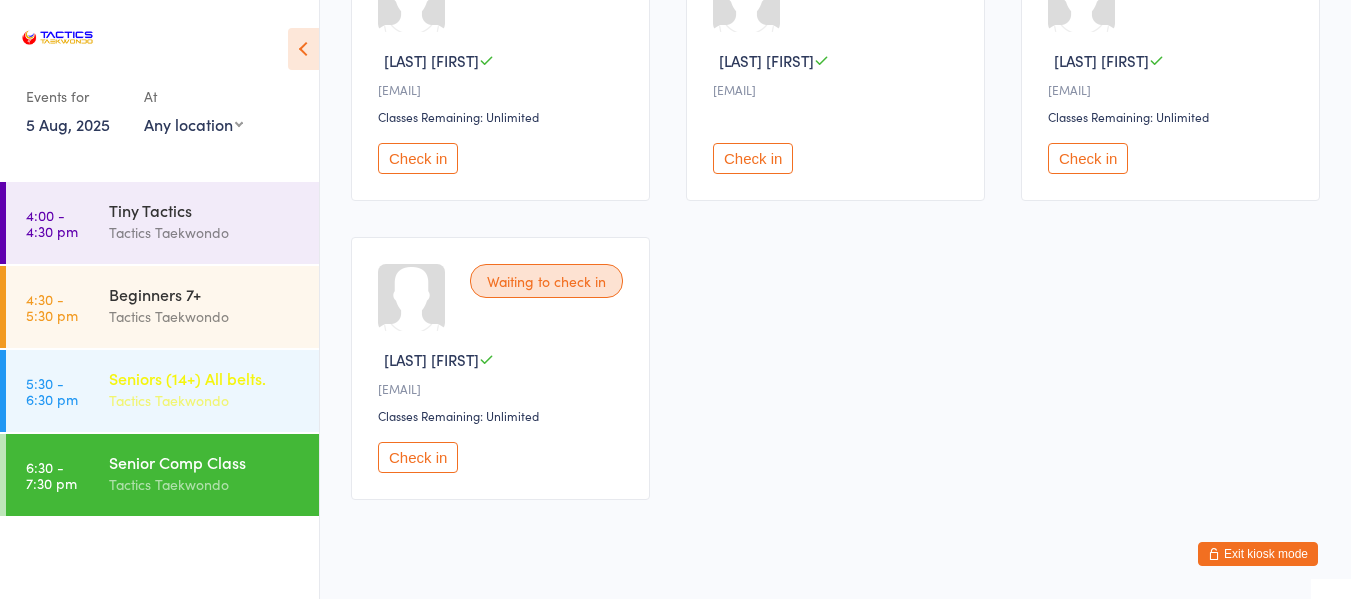 click on "Tactics Taekwondo" at bounding box center (205, 400) 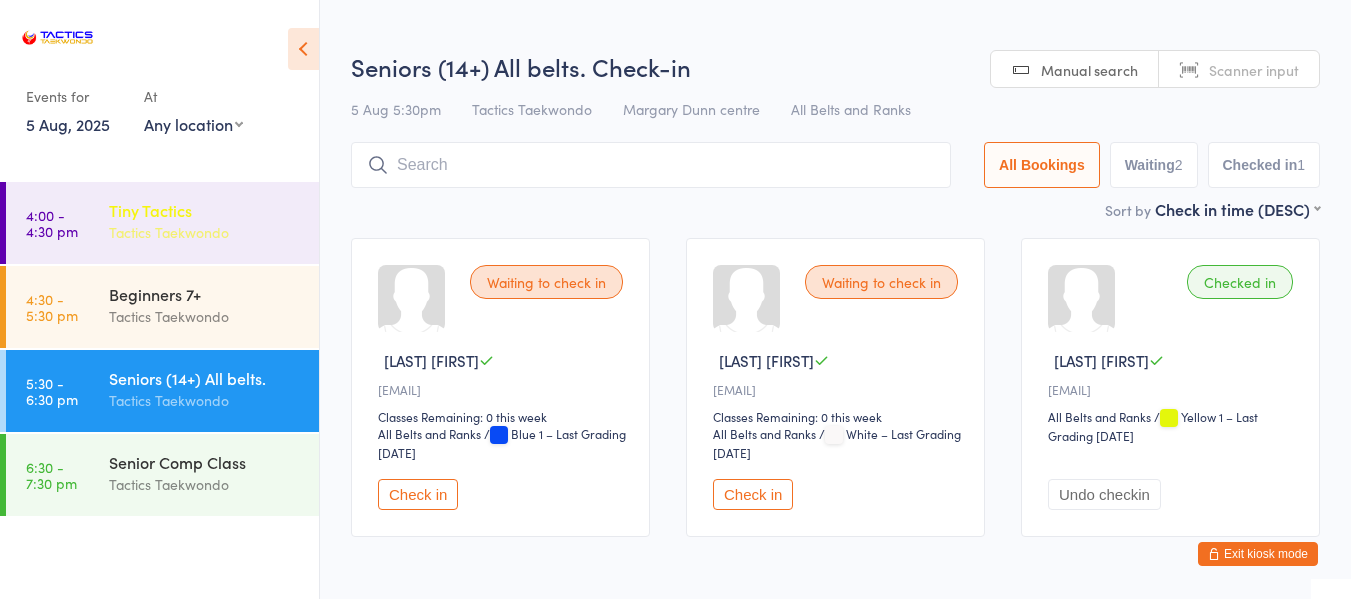 click on "Tactics Taekwondo" at bounding box center (205, 232) 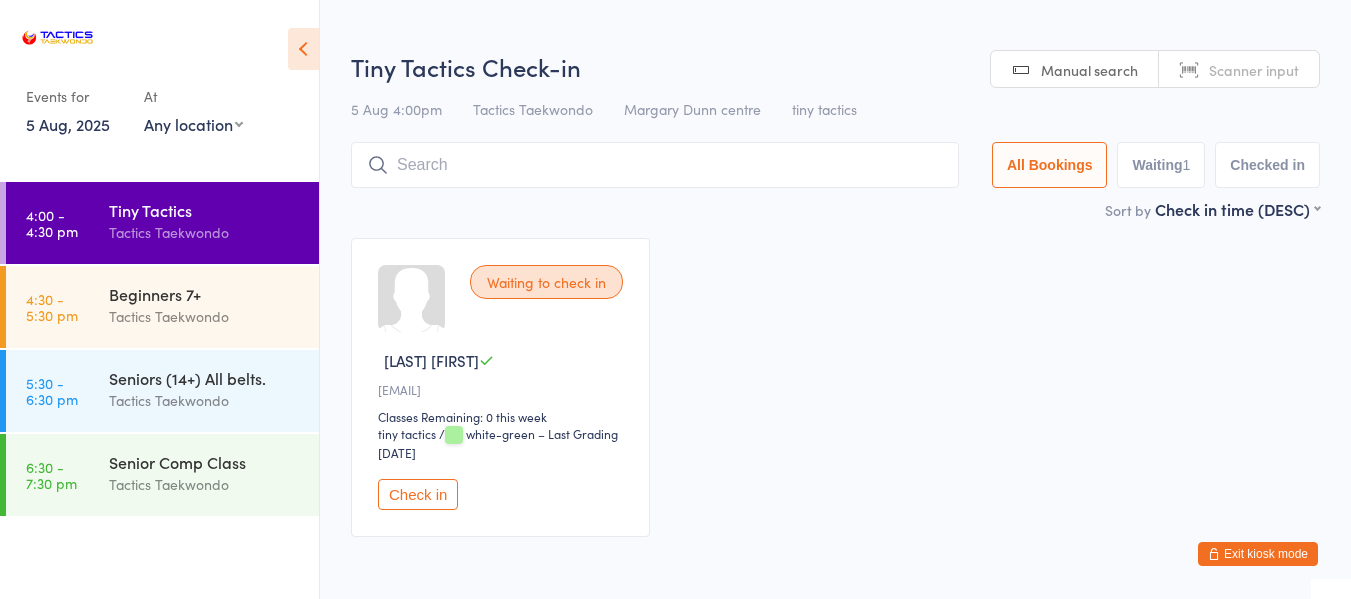 click on "Exit kiosk mode" at bounding box center [1258, 554] 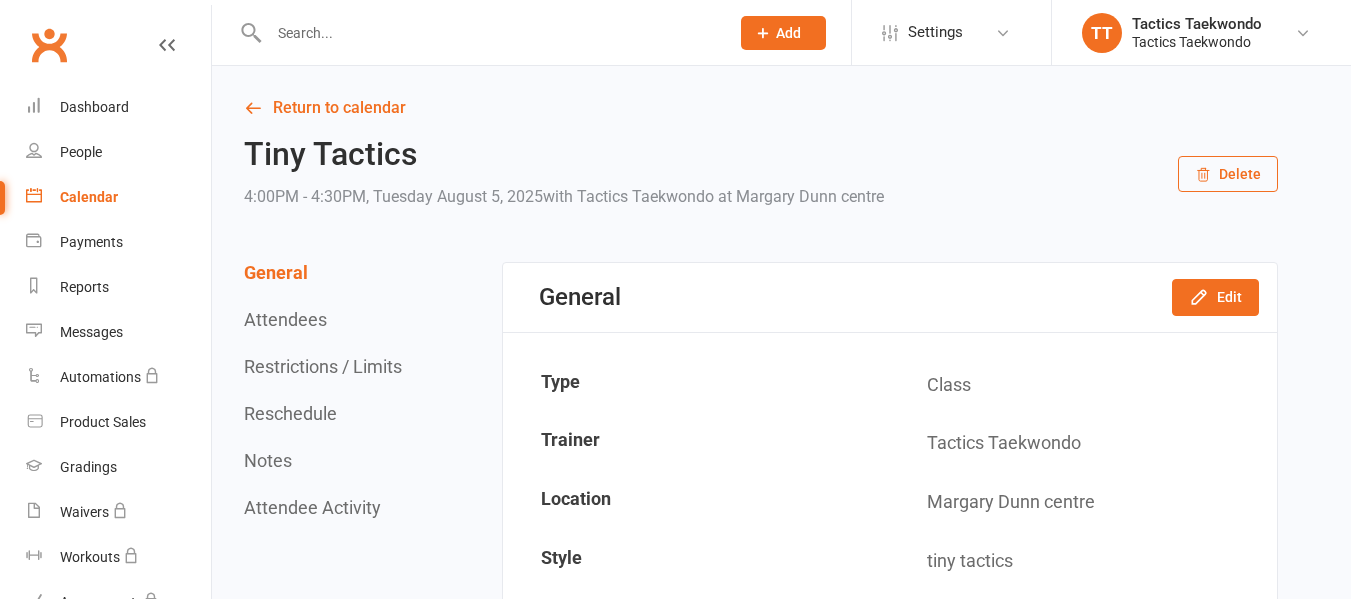 scroll, scrollTop: 0, scrollLeft: 0, axis: both 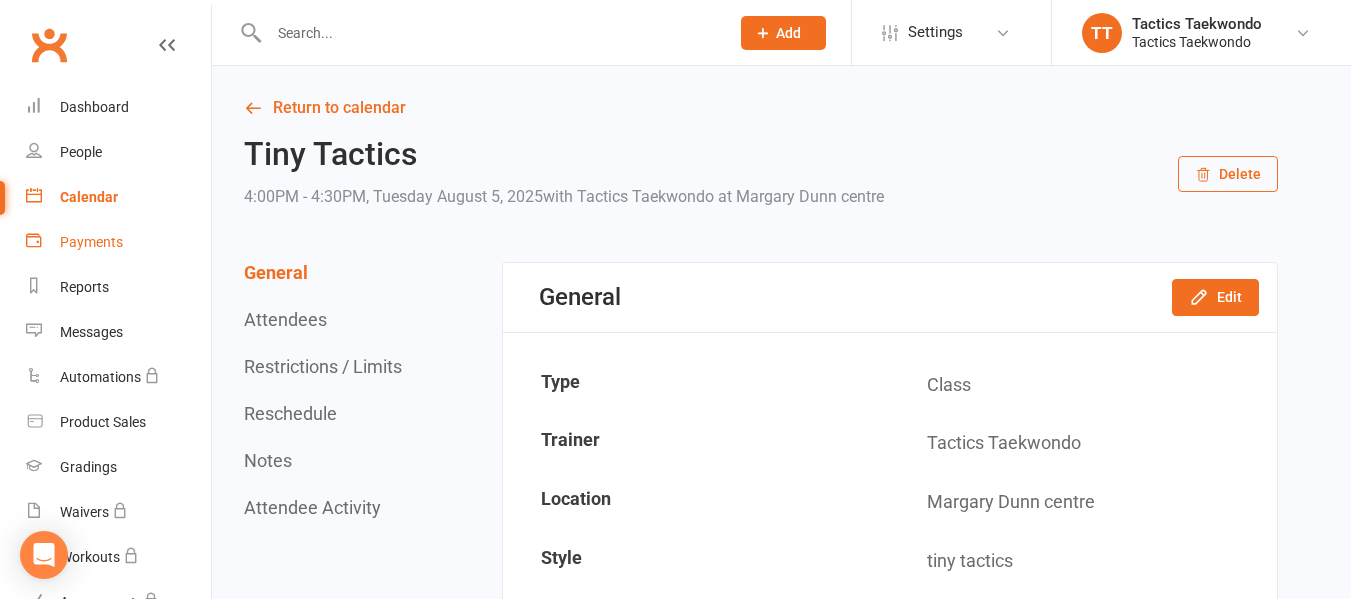 click on "Payments" at bounding box center [91, 242] 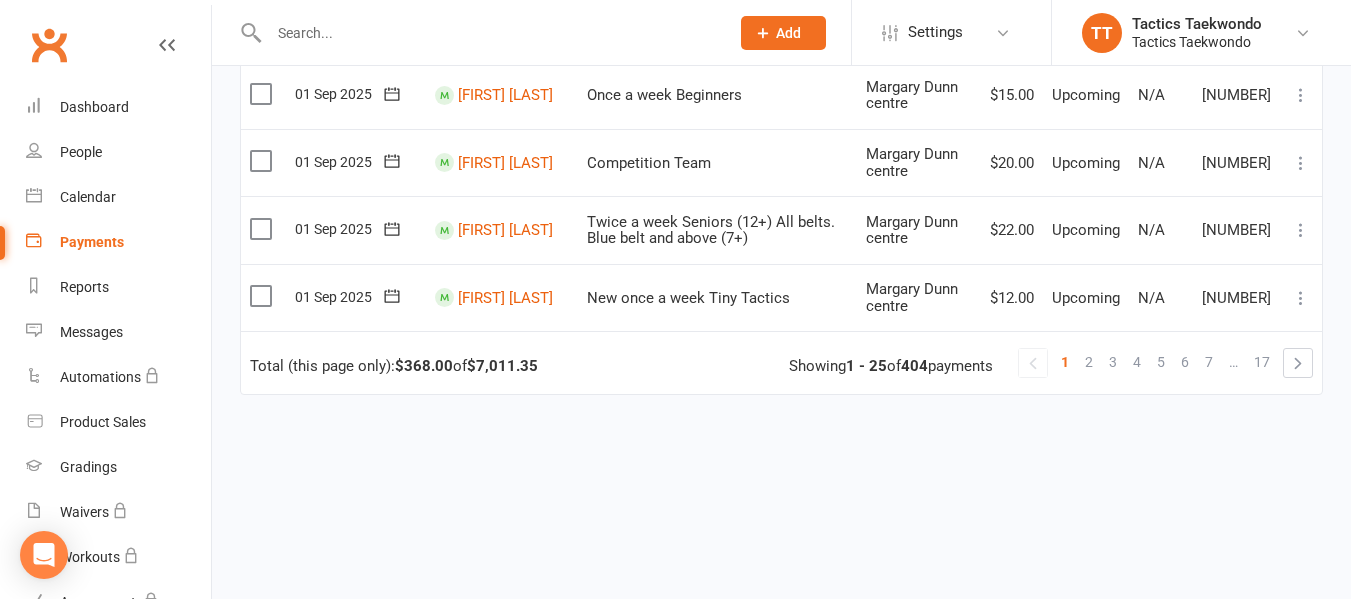 scroll, scrollTop: 1700, scrollLeft: 0, axis: vertical 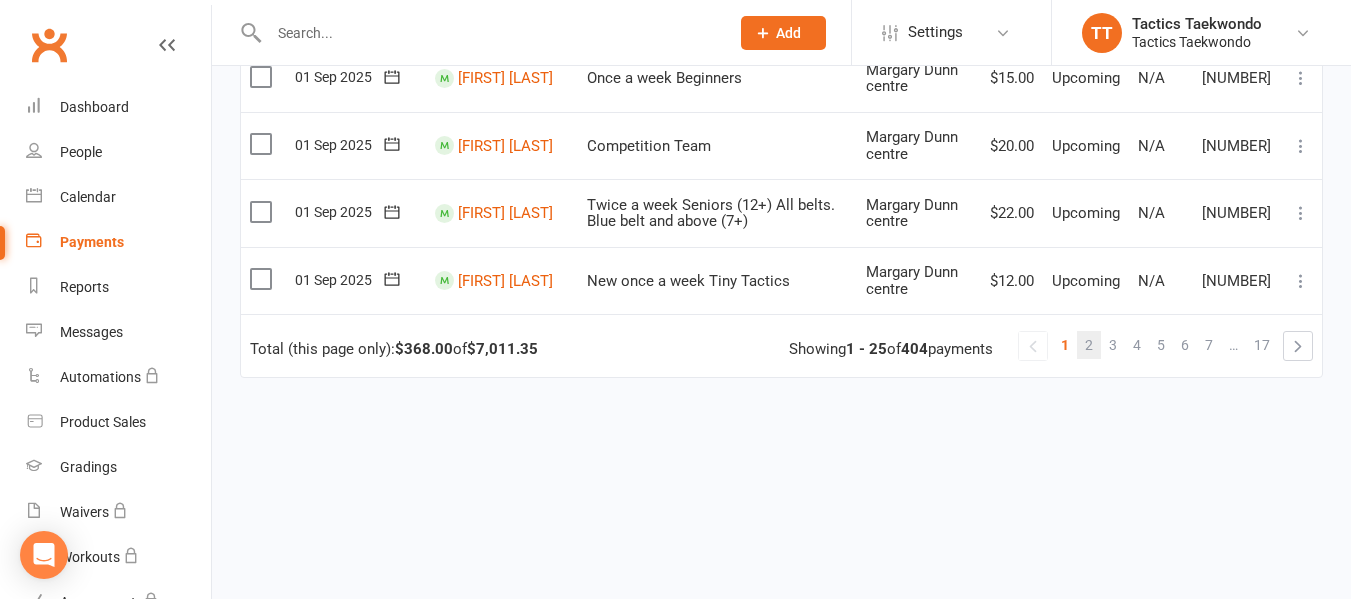 click on "2" at bounding box center (1089, 345) 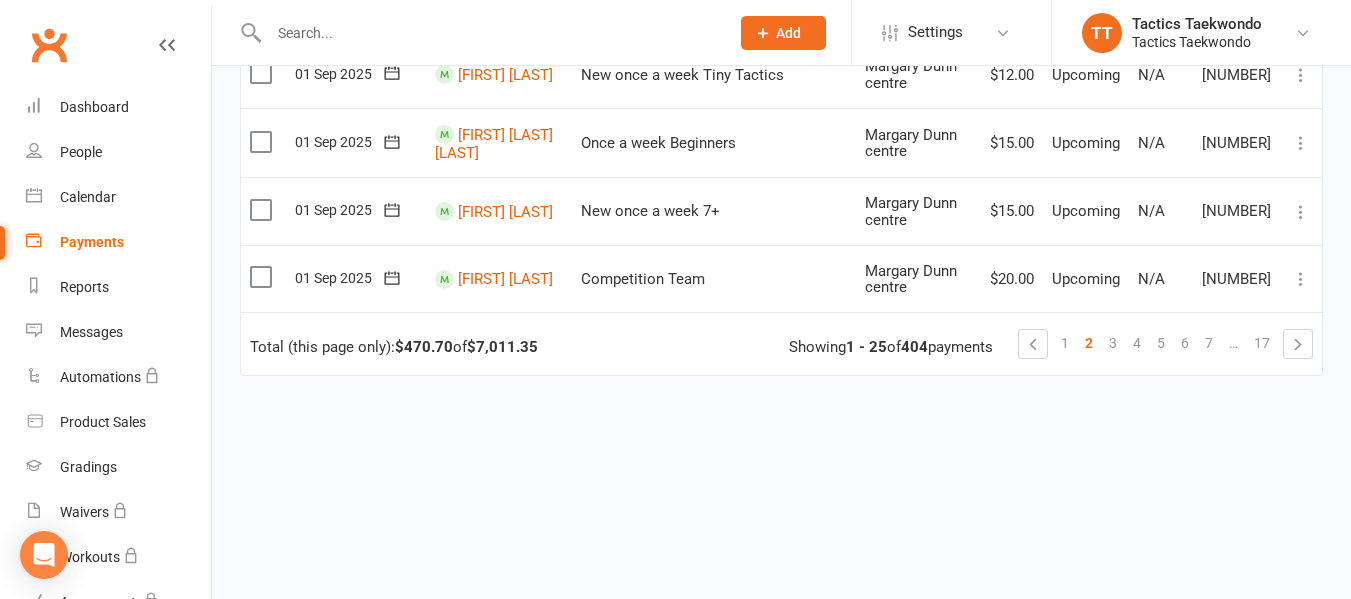 scroll, scrollTop: 1695, scrollLeft: 0, axis: vertical 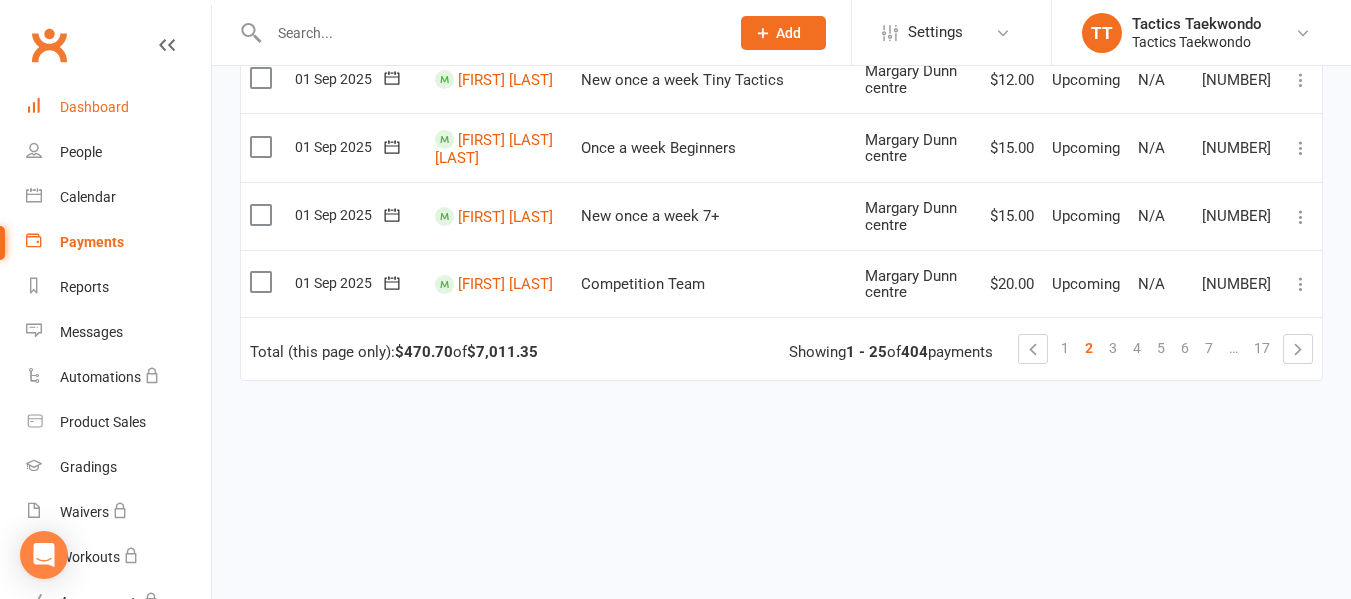 click on "Dashboard" at bounding box center (94, 107) 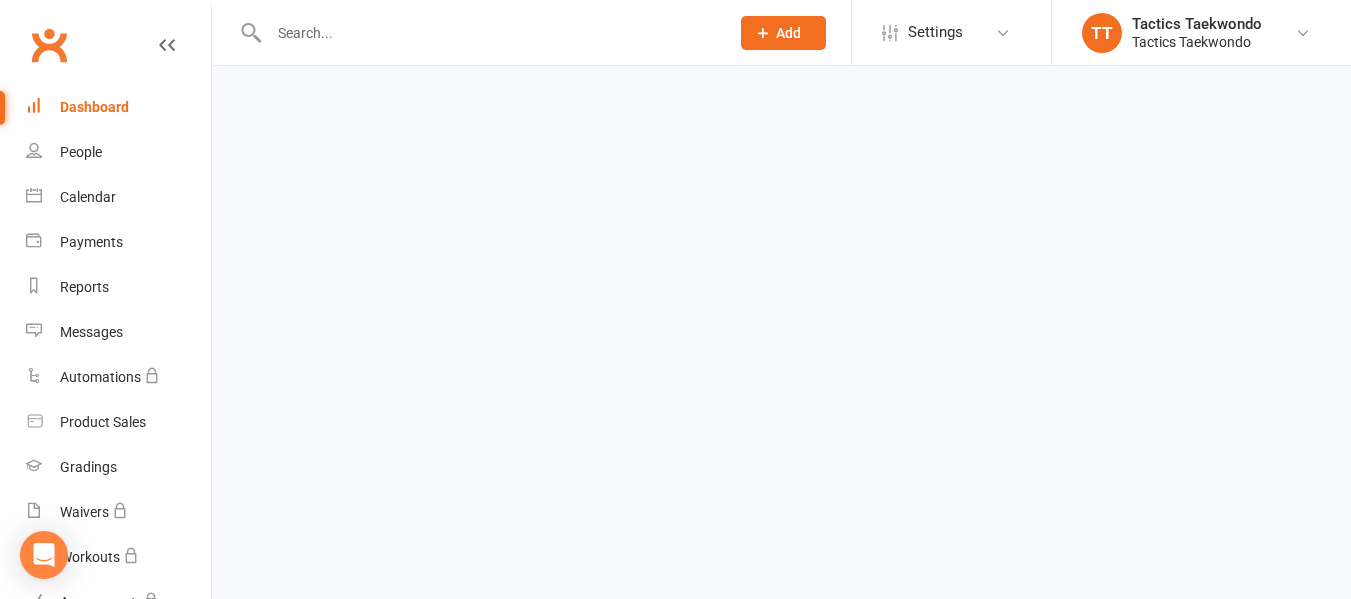 scroll, scrollTop: 0, scrollLeft: 0, axis: both 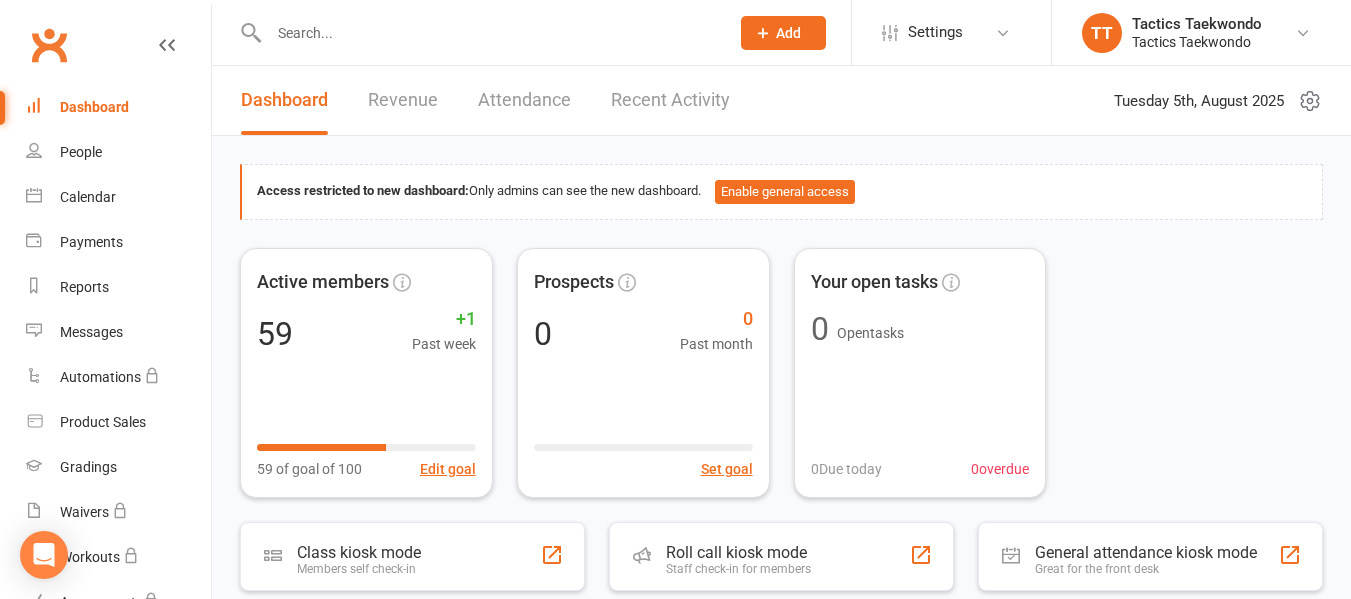 click on "Revenue" at bounding box center [403, 100] 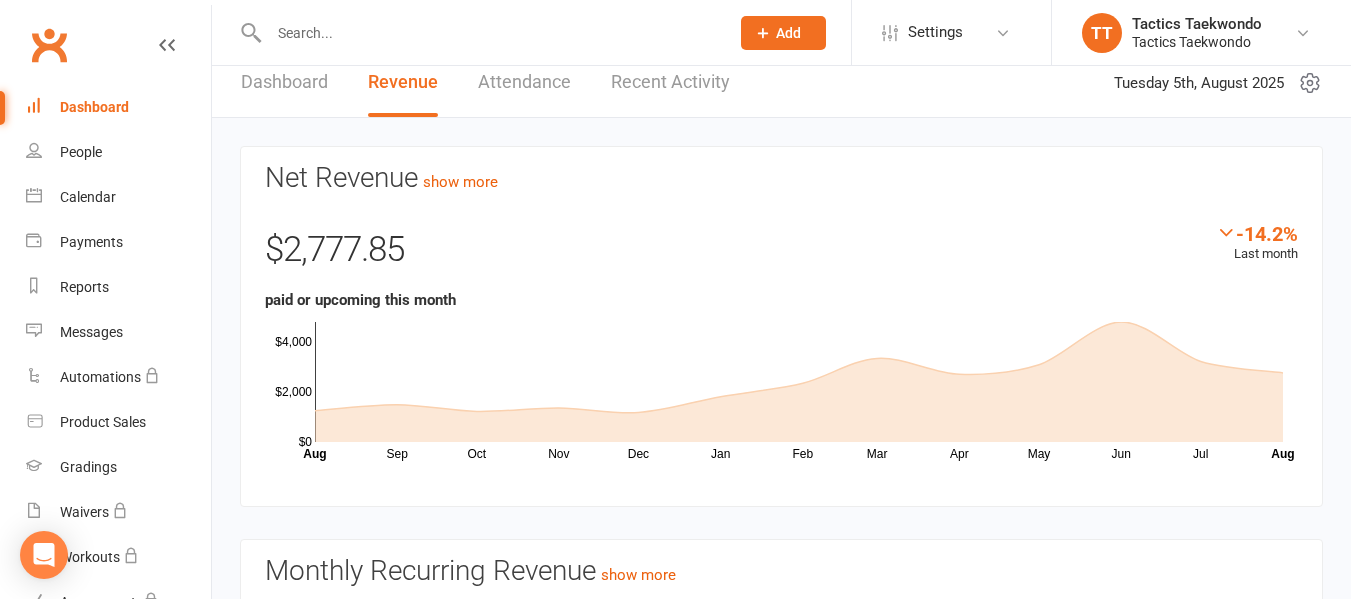 scroll, scrollTop: 0, scrollLeft: 0, axis: both 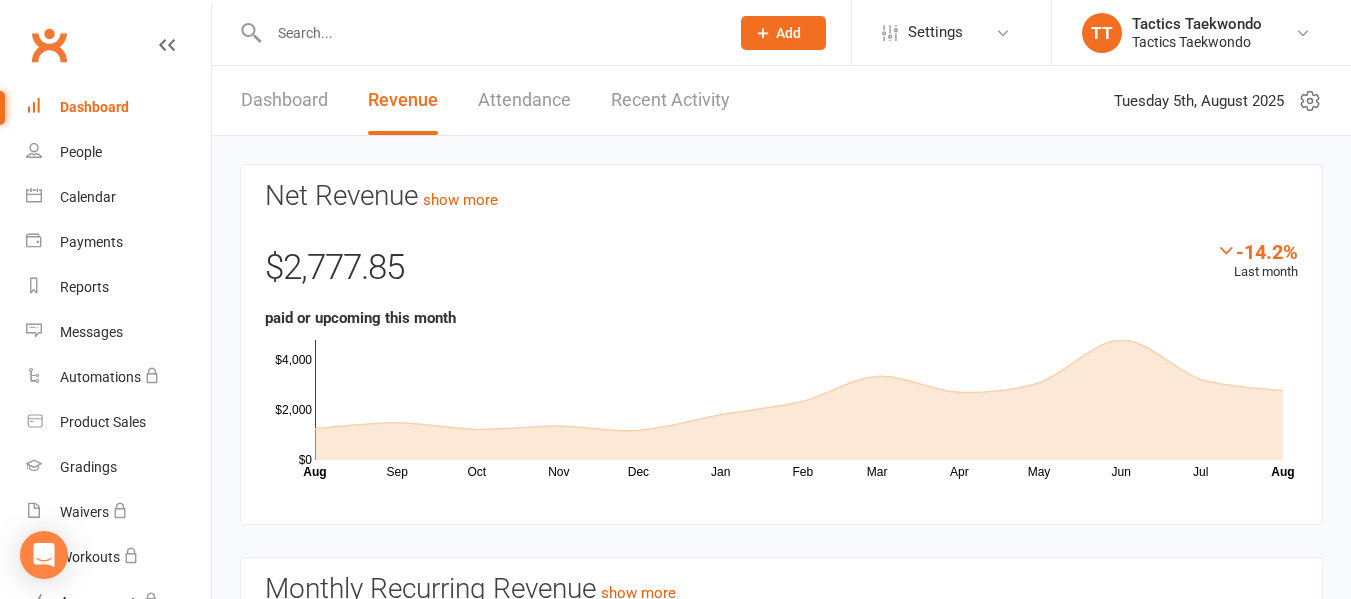 click on "Attendance" at bounding box center [524, 100] 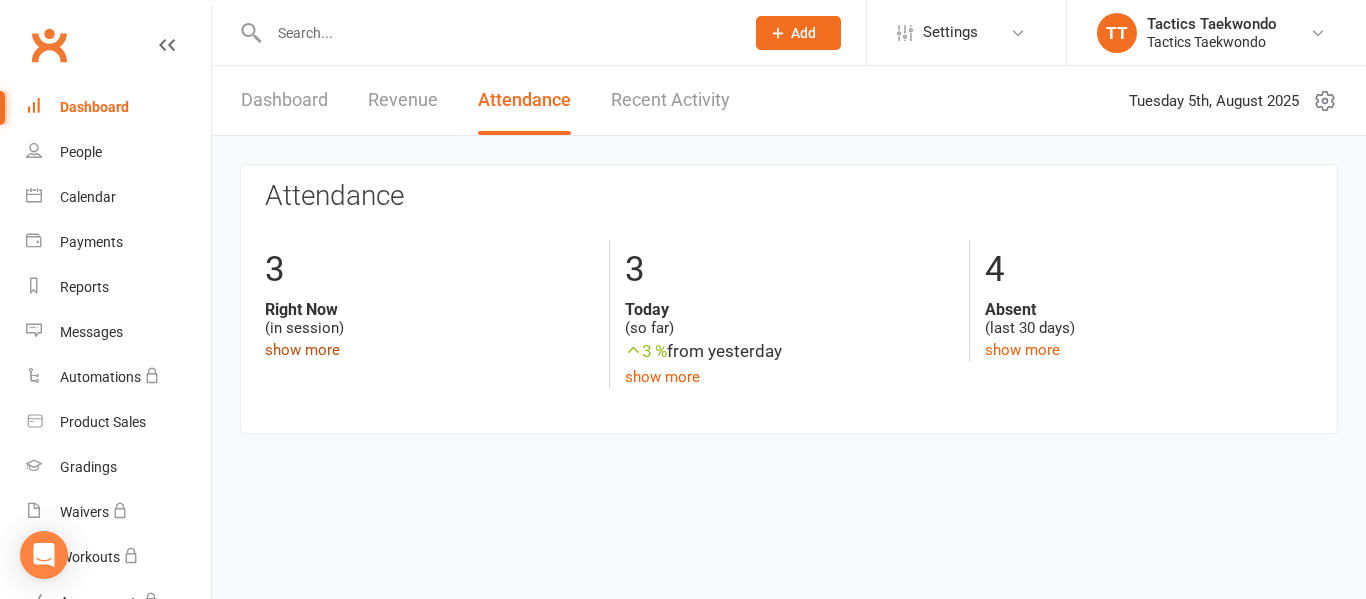 click on "show more" at bounding box center (302, 350) 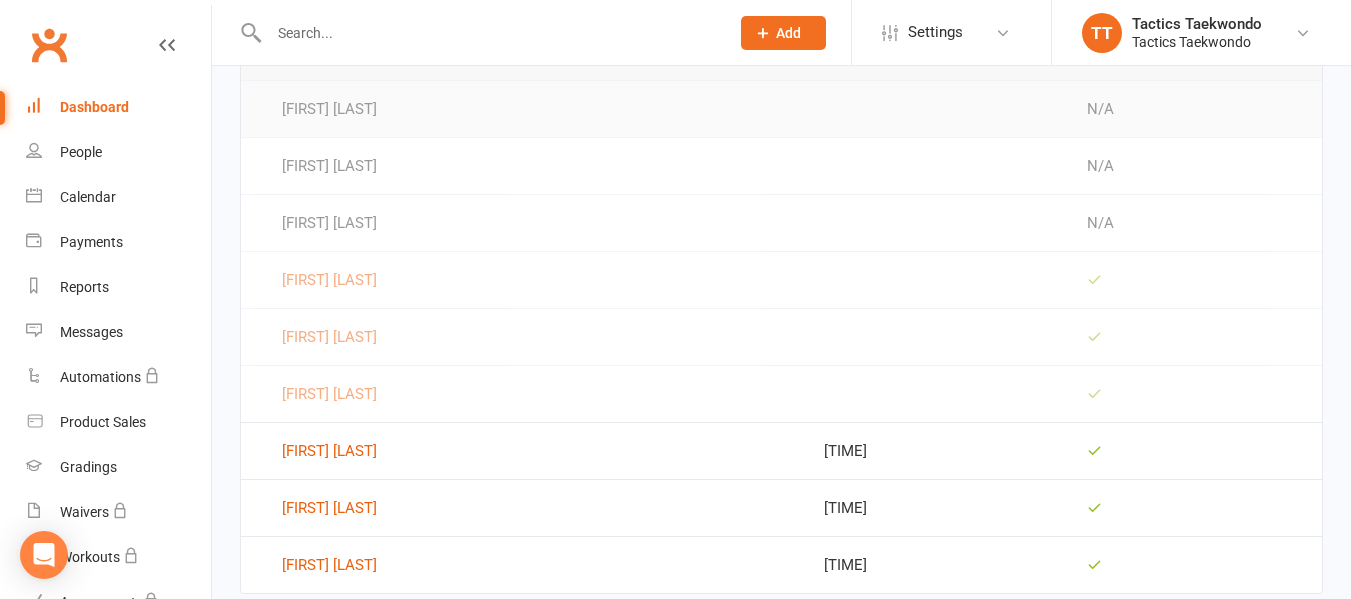 scroll, scrollTop: 407, scrollLeft: 0, axis: vertical 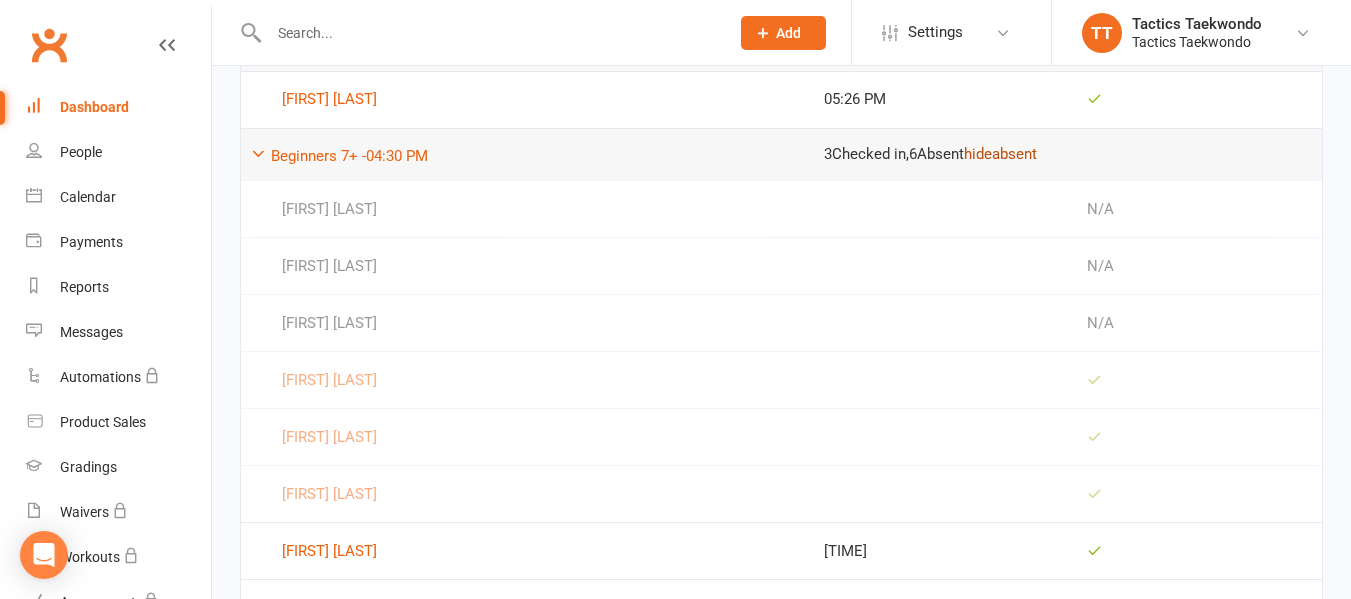 click on "hide  absent" at bounding box center (1000, 154) 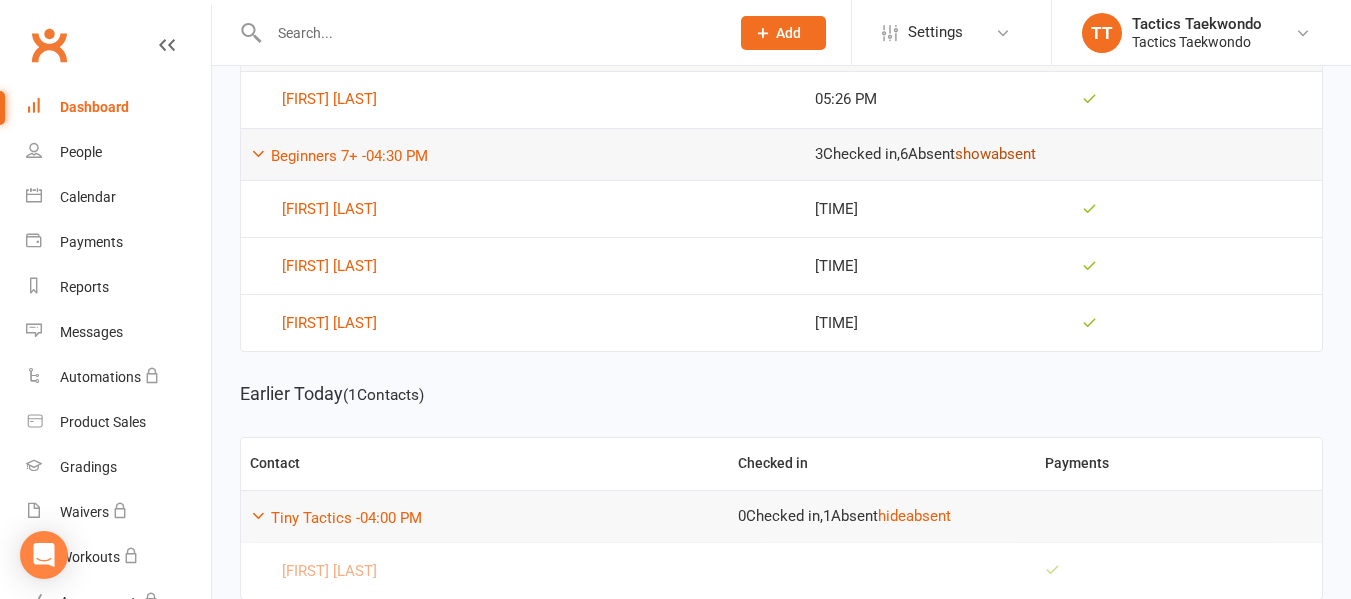 click on "show  absent" at bounding box center [995, 154] 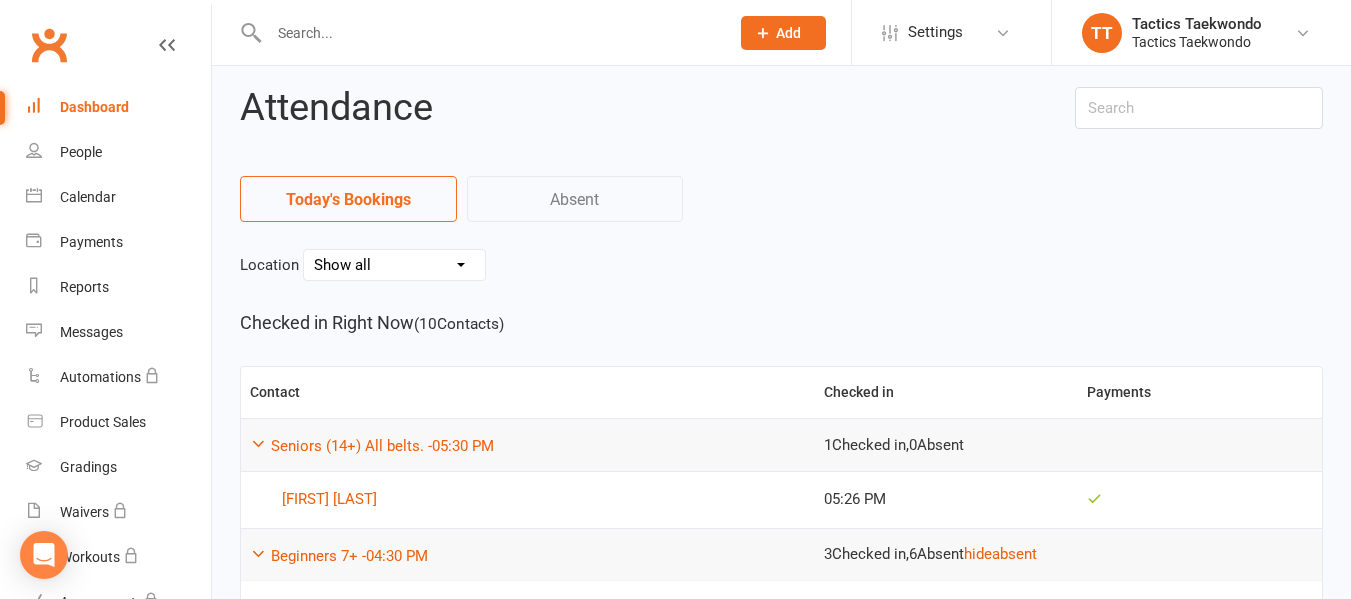 scroll, scrollTop: 0, scrollLeft: 0, axis: both 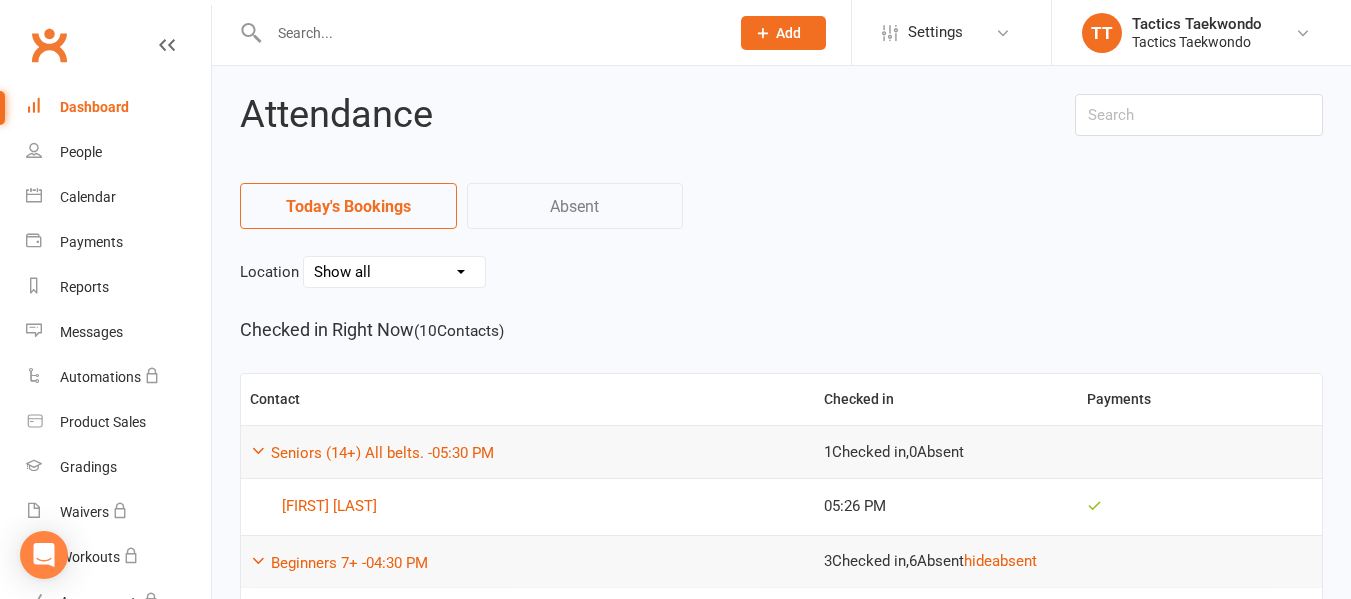 click on "Absent" at bounding box center (575, 206) 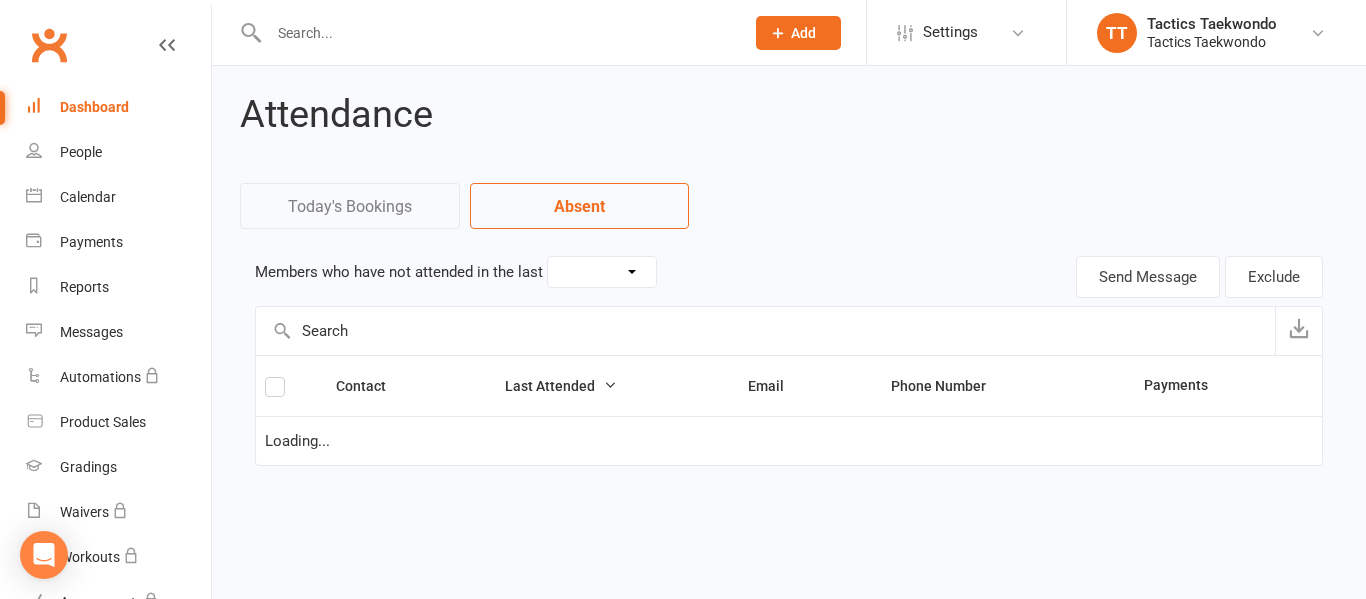select on "30" 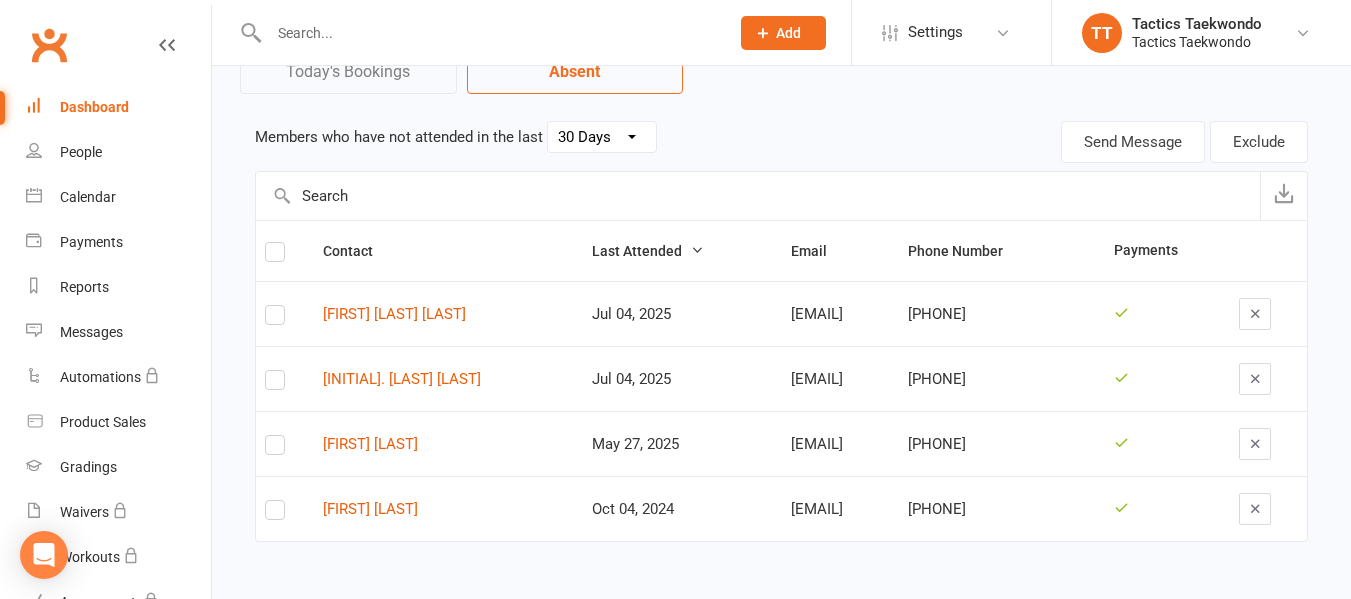 scroll, scrollTop: 35, scrollLeft: 0, axis: vertical 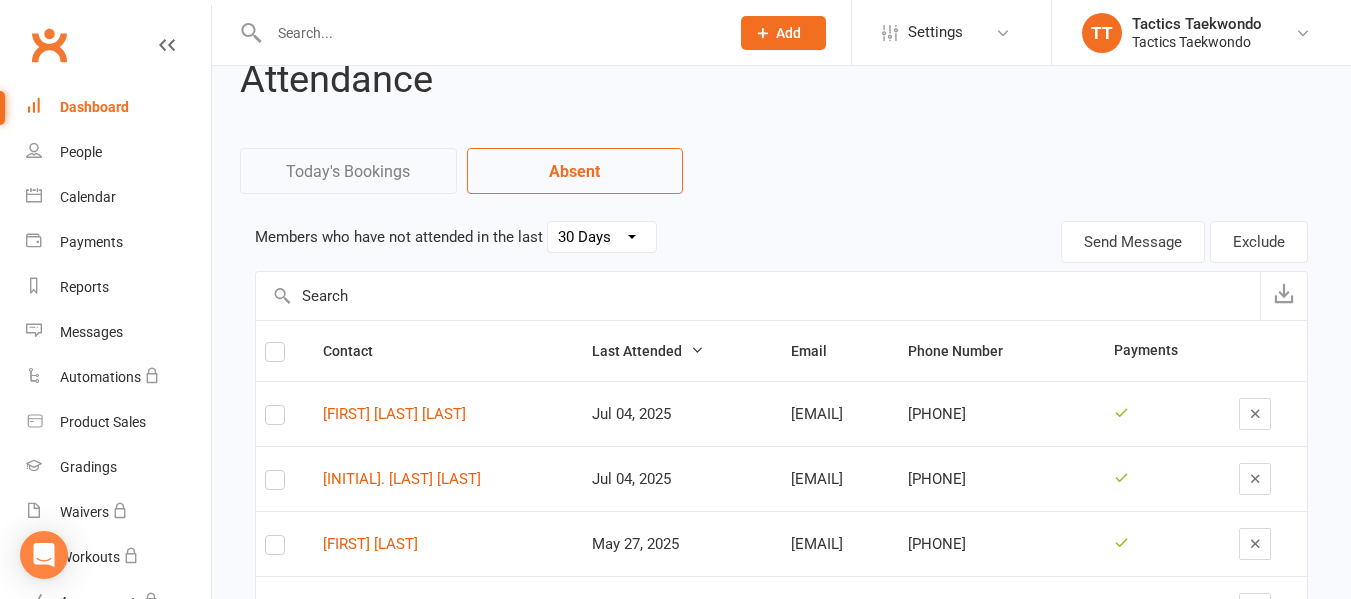 click on "Today's Bookings" at bounding box center [348, 171] 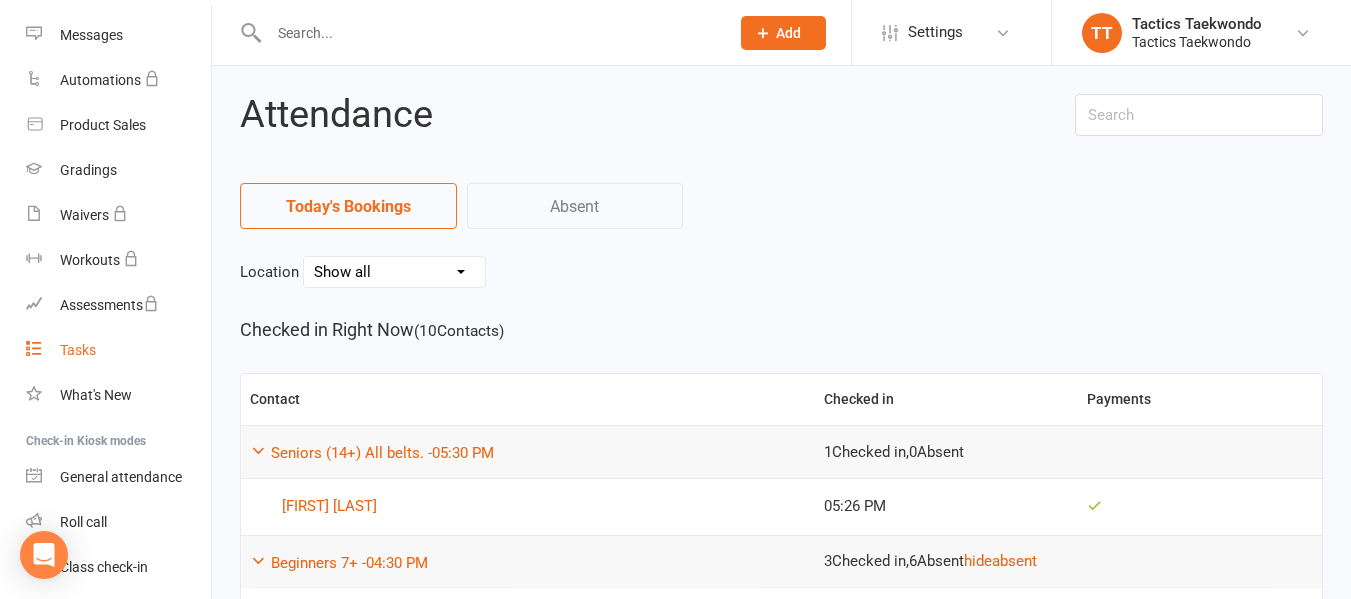 scroll, scrollTop: 363, scrollLeft: 0, axis: vertical 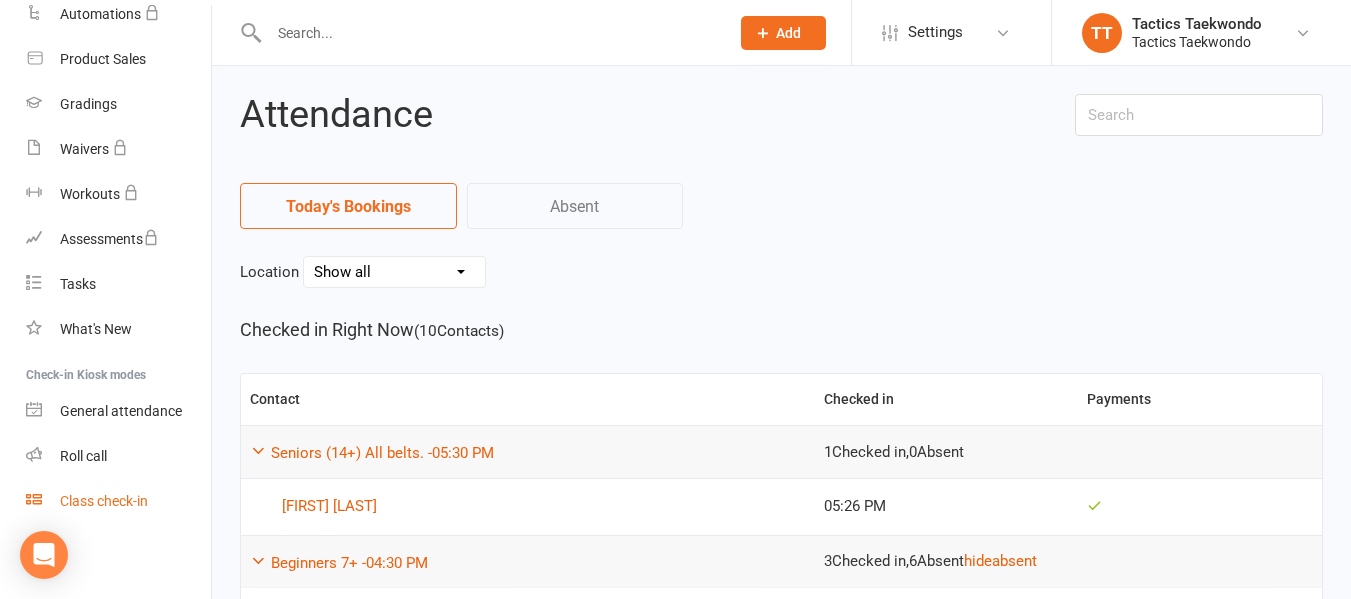 click on "Class check-in" at bounding box center (104, 501) 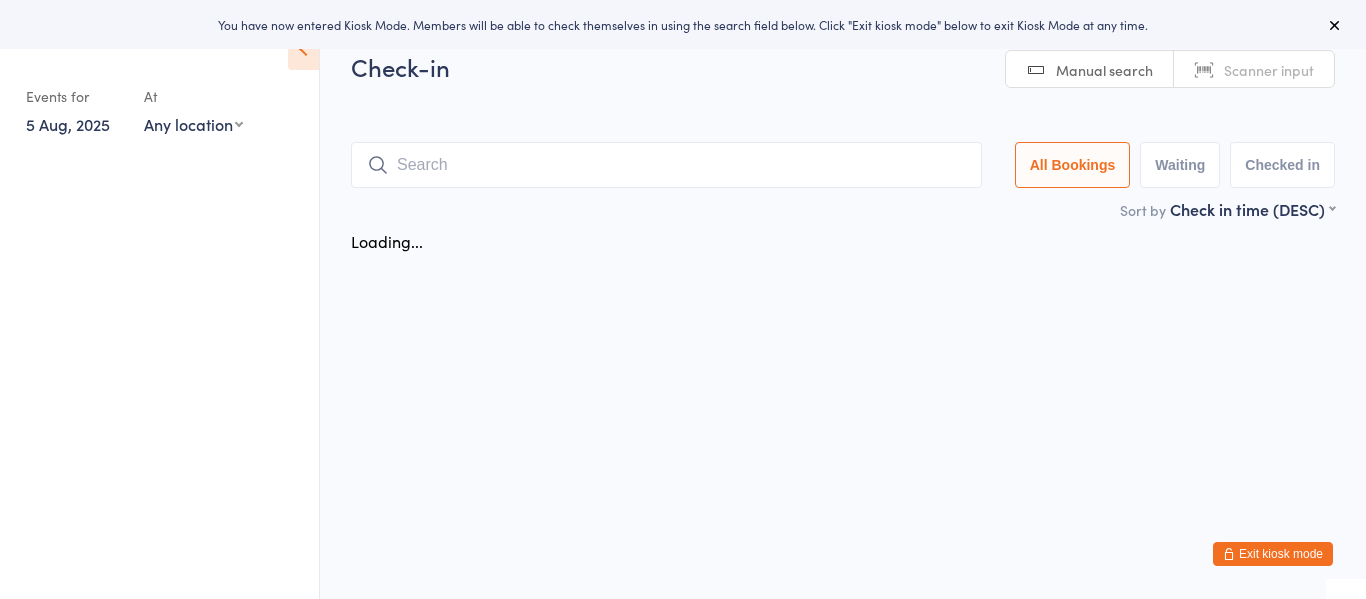 scroll, scrollTop: 0, scrollLeft: 0, axis: both 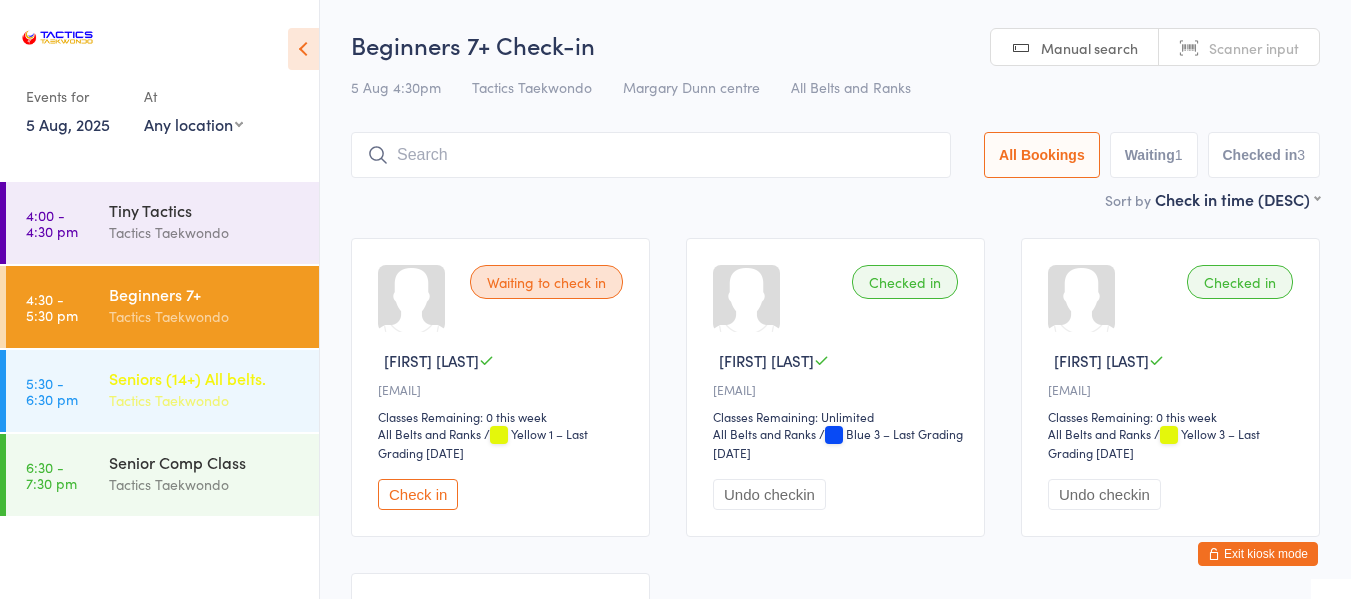 click on "Seniors (14+) All belts." at bounding box center [205, 378] 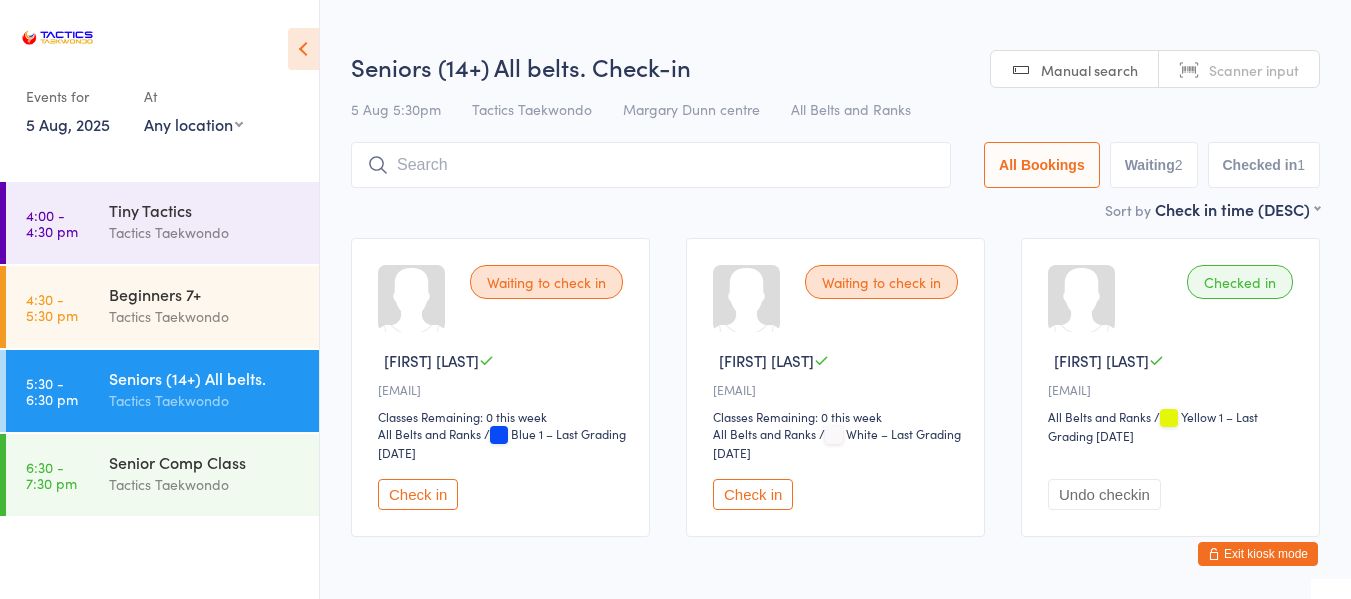 click on "Check in" at bounding box center (753, 494) 